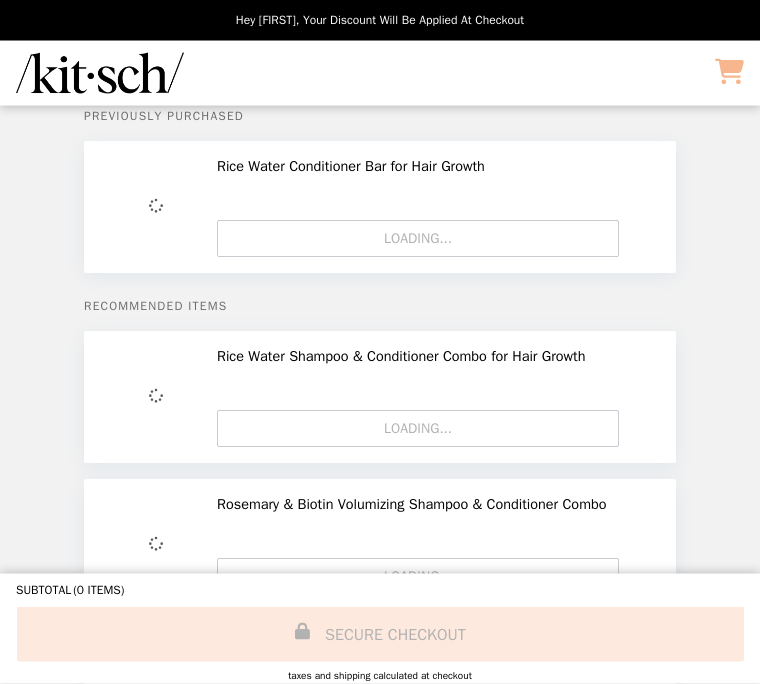 scroll, scrollTop: 0, scrollLeft: 0, axis: both 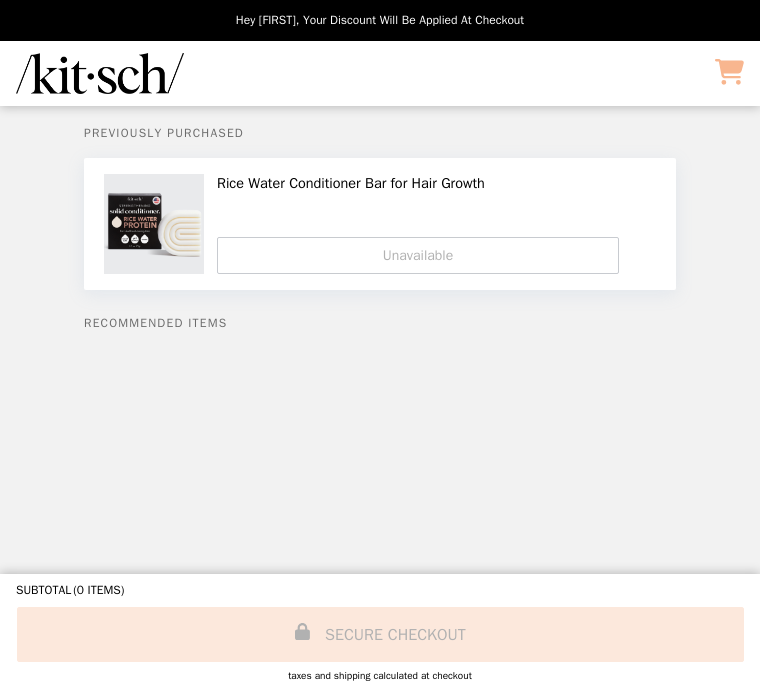 click on "Hey [FIRST], your discount will be applied at checkout Previously Purchased Rice Water Conditioner Bar for Hair Growth Loading... Unavailable Recommended Items SUBTOTAL ( 0   ITEMS )   SECURE CHECKOUT Taxes and Shipping calculated at checkout YOUR CART 0 No Items In Cart Recommended Items" at bounding box center (380, 221) 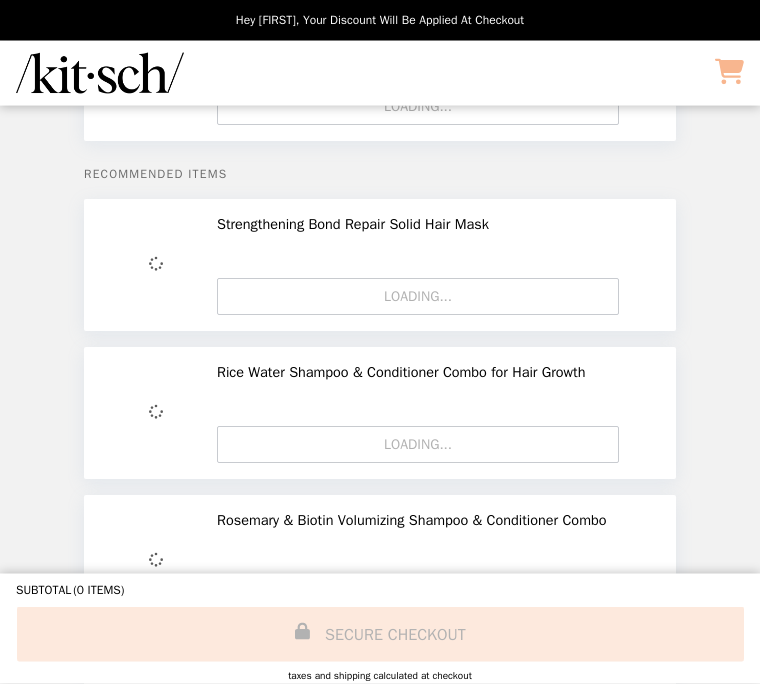 scroll, scrollTop: 0, scrollLeft: 0, axis: both 